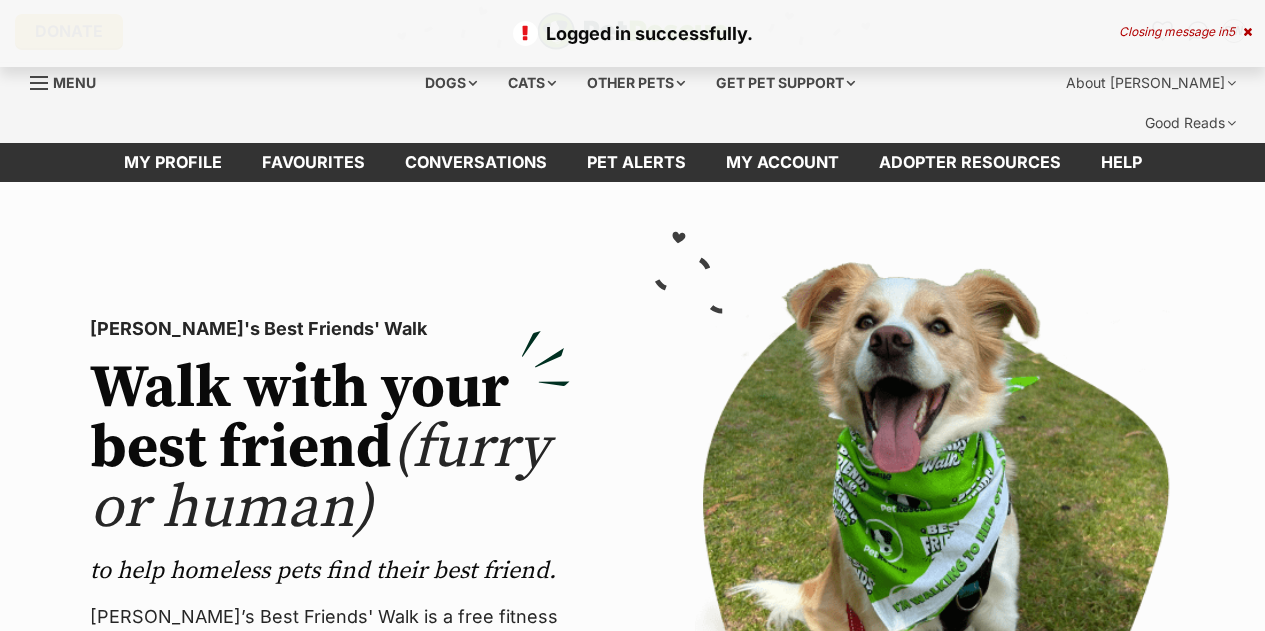 scroll, scrollTop: 0, scrollLeft: 0, axis: both 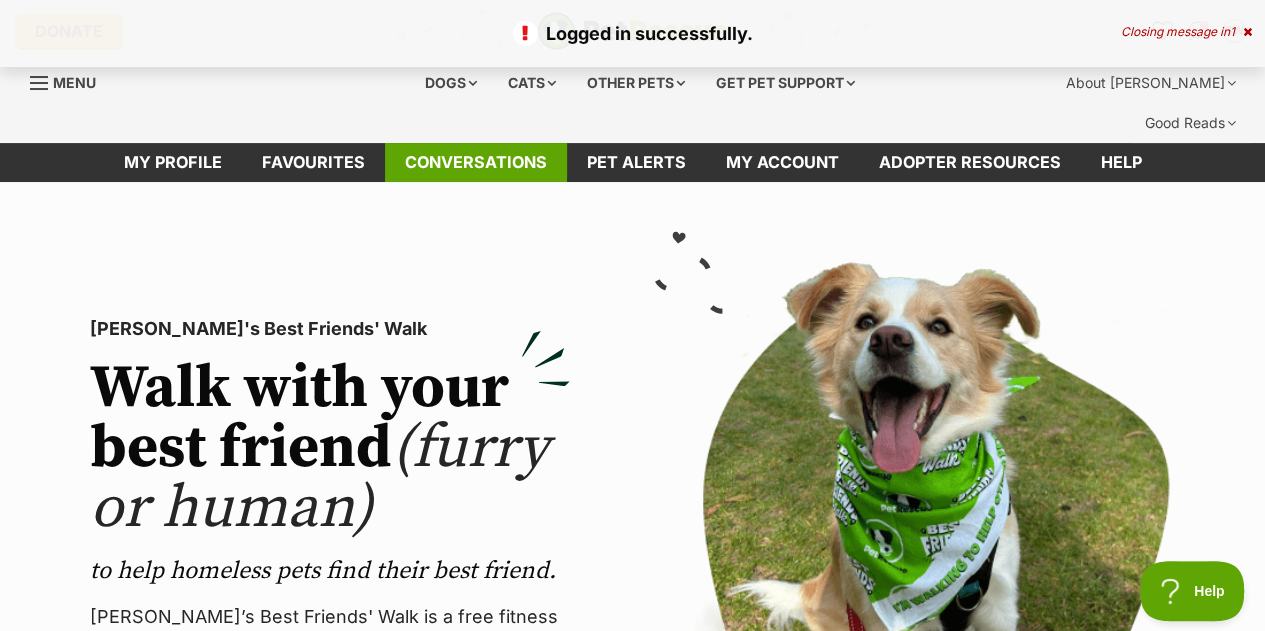 click on "Conversations" at bounding box center (476, 162) 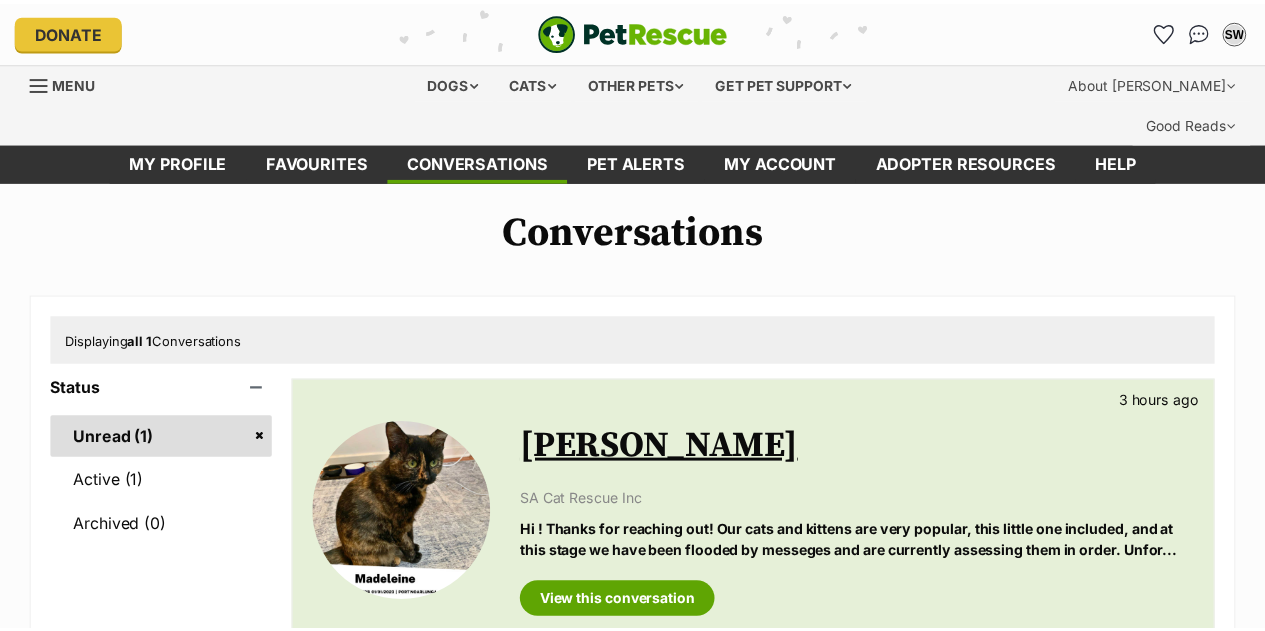 scroll, scrollTop: 0, scrollLeft: 0, axis: both 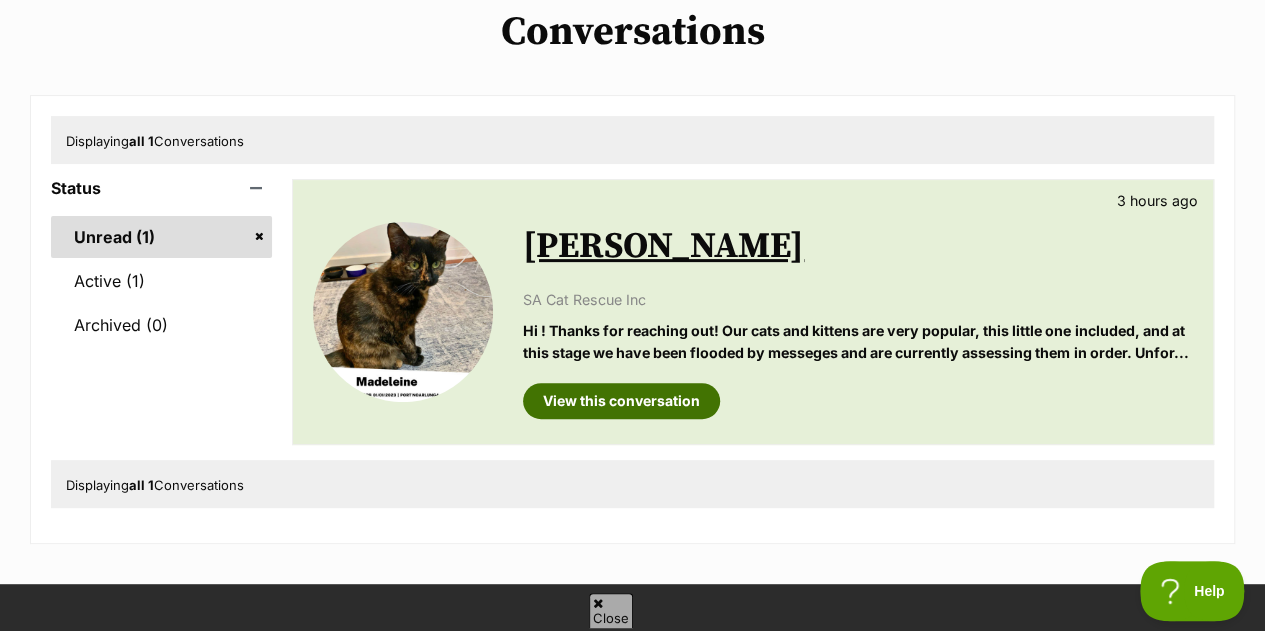click on "View this conversation" at bounding box center (621, 401) 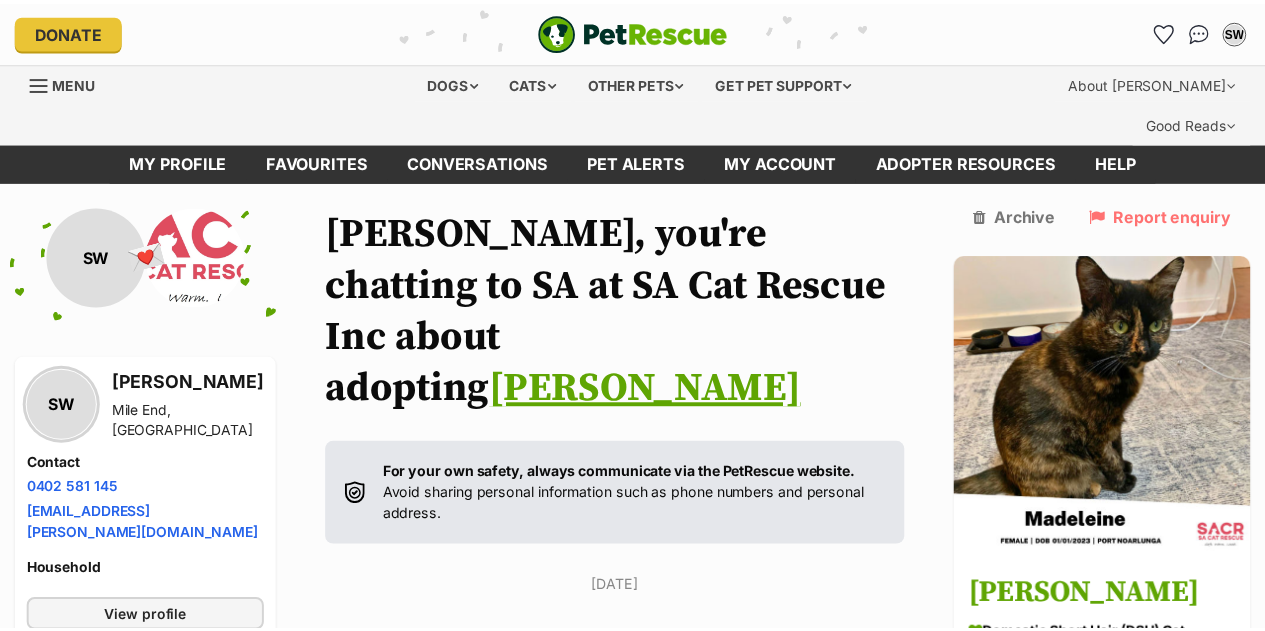 scroll, scrollTop: 0, scrollLeft: 0, axis: both 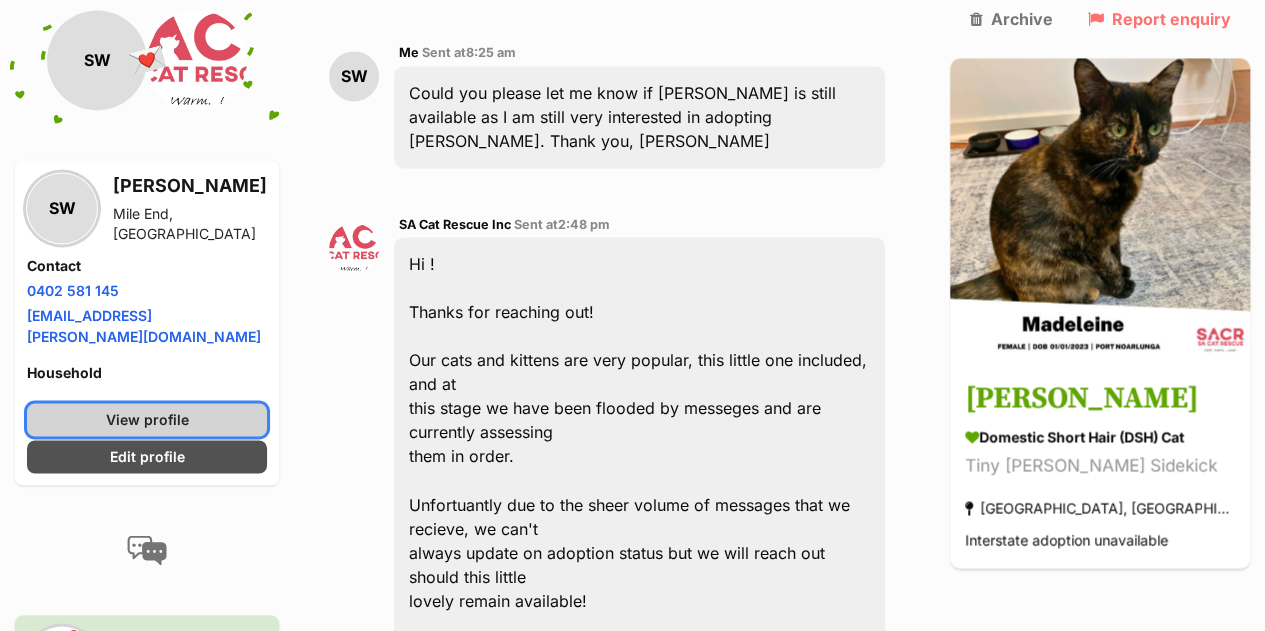 click on "View profile" at bounding box center [147, 419] 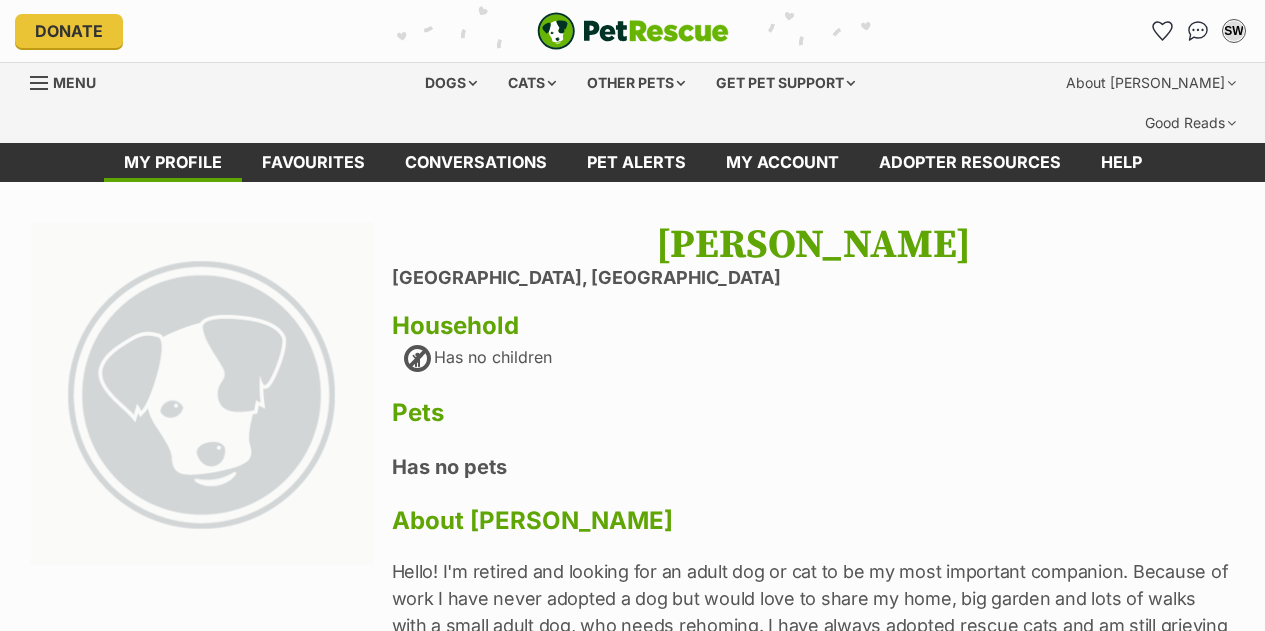 scroll, scrollTop: 0, scrollLeft: 0, axis: both 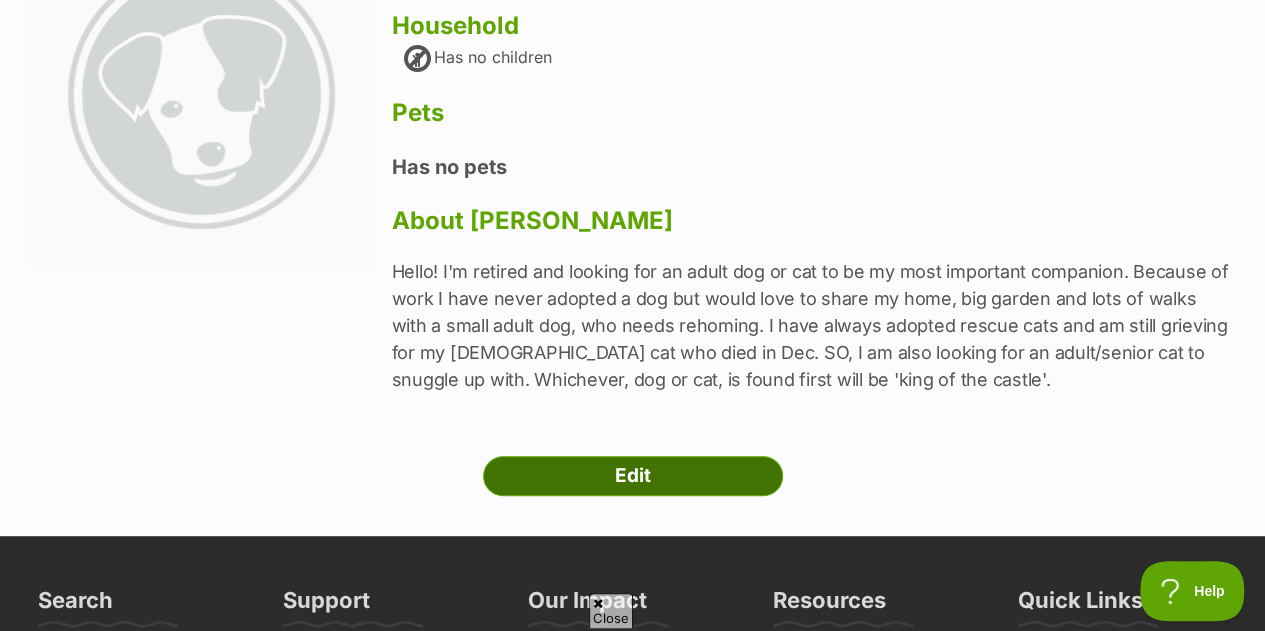 click on "Edit" at bounding box center [633, 476] 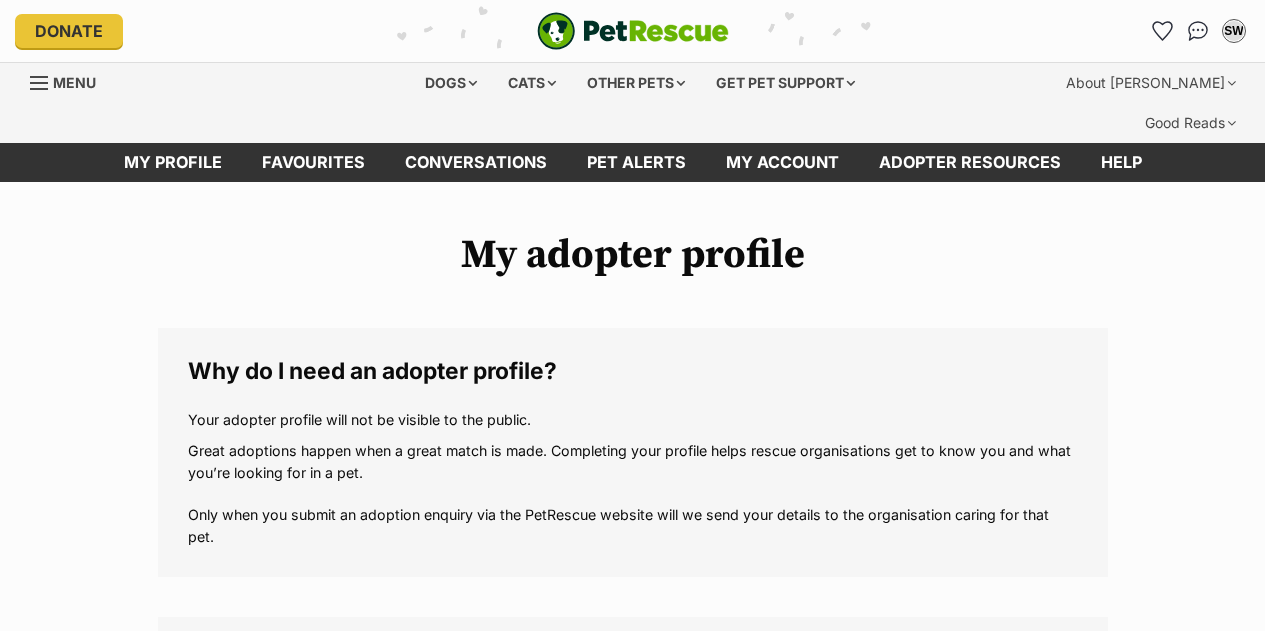 scroll, scrollTop: 0, scrollLeft: 0, axis: both 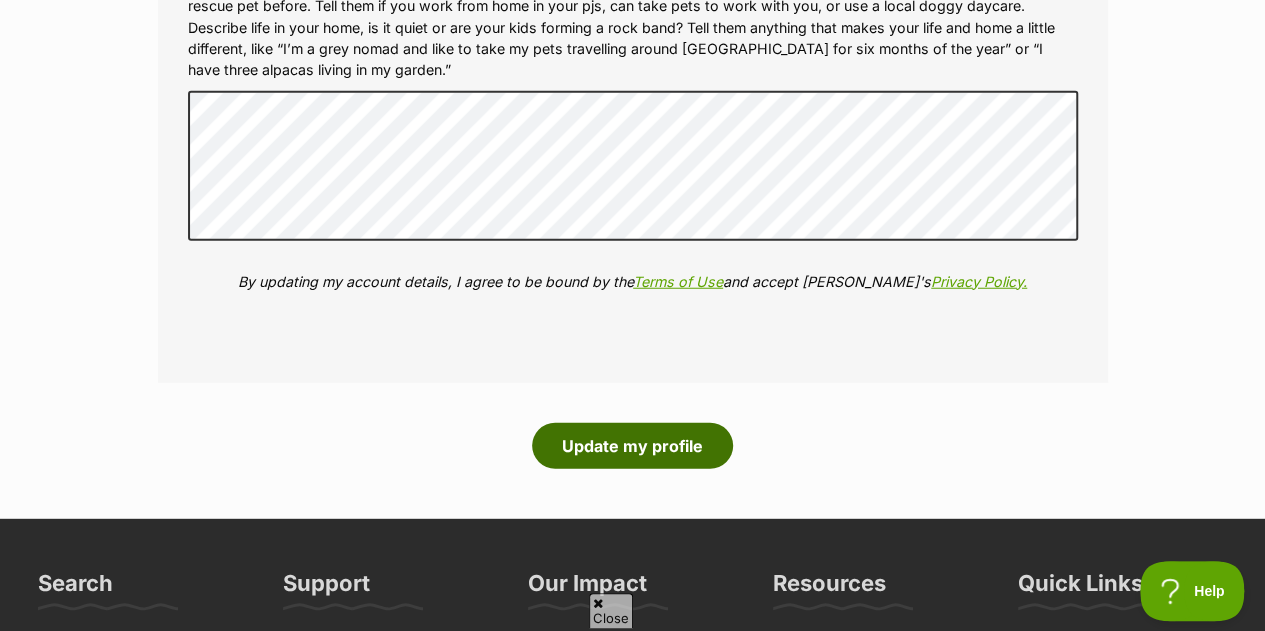 click on "Update my profile" at bounding box center (632, 446) 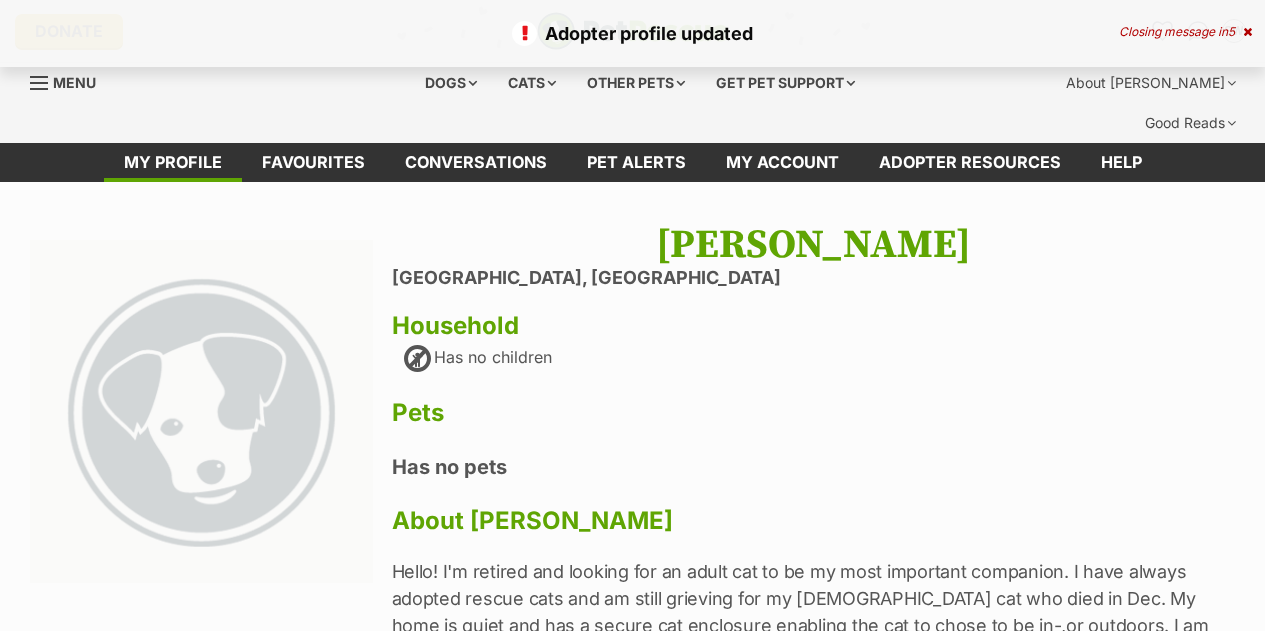 scroll, scrollTop: 0, scrollLeft: 0, axis: both 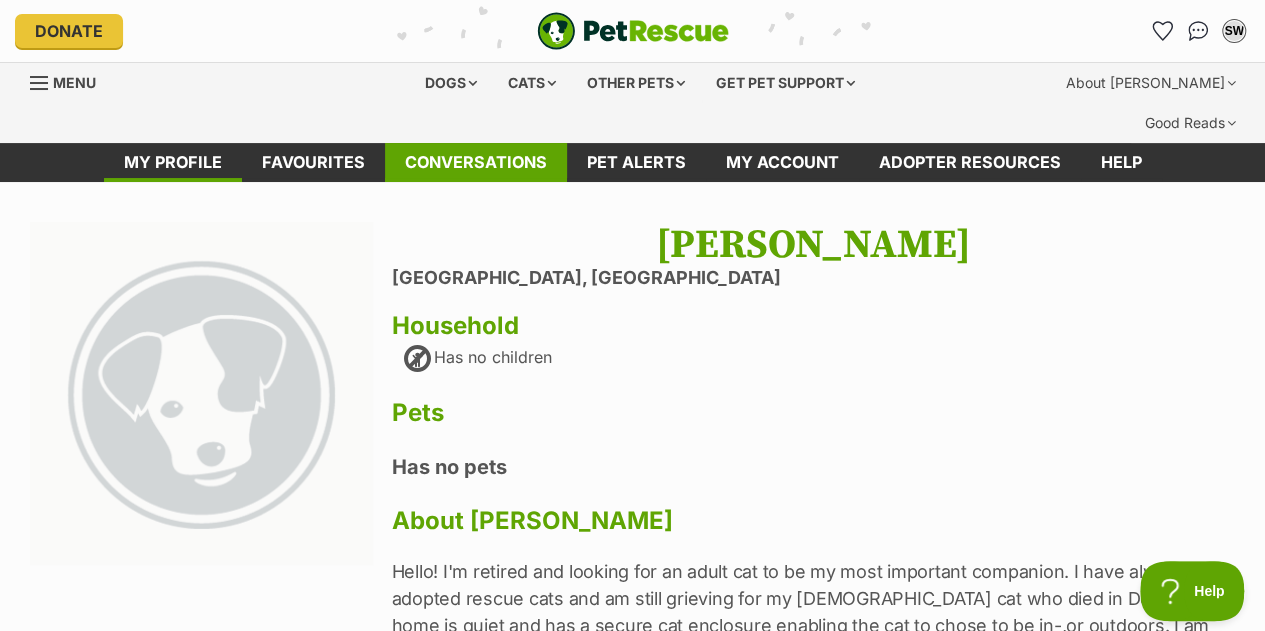click on "Conversations" at bounding box center [476, 162] 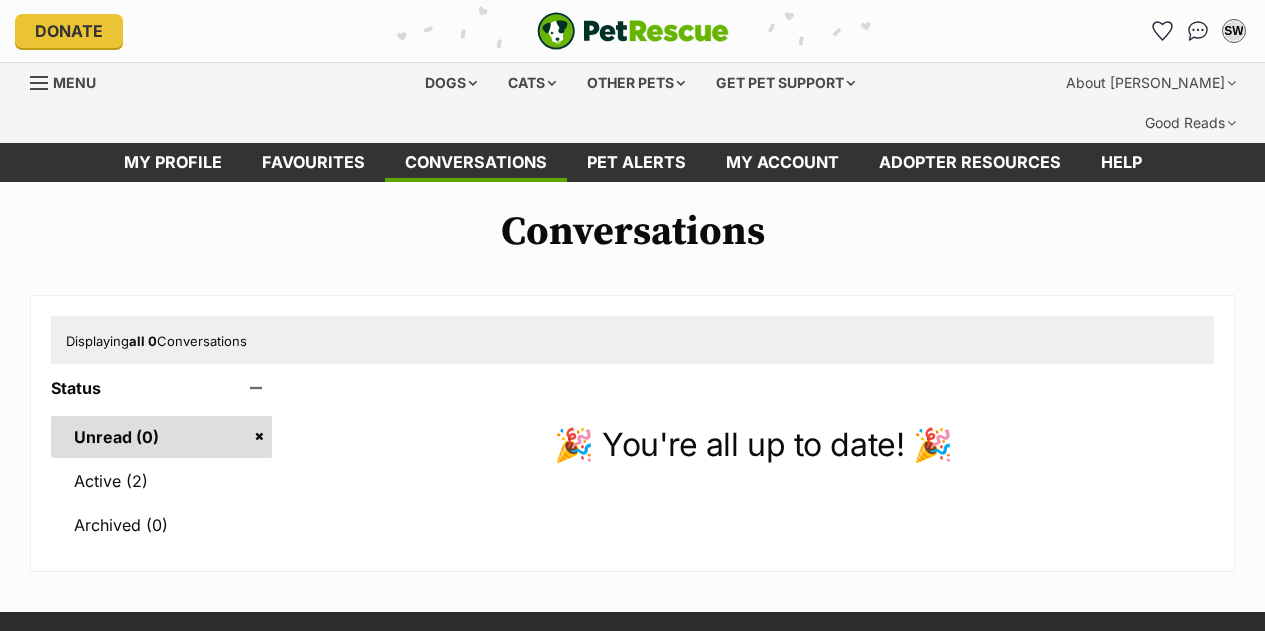 scroll, scrollTop: 0, scrollLeft: 0, axis: both 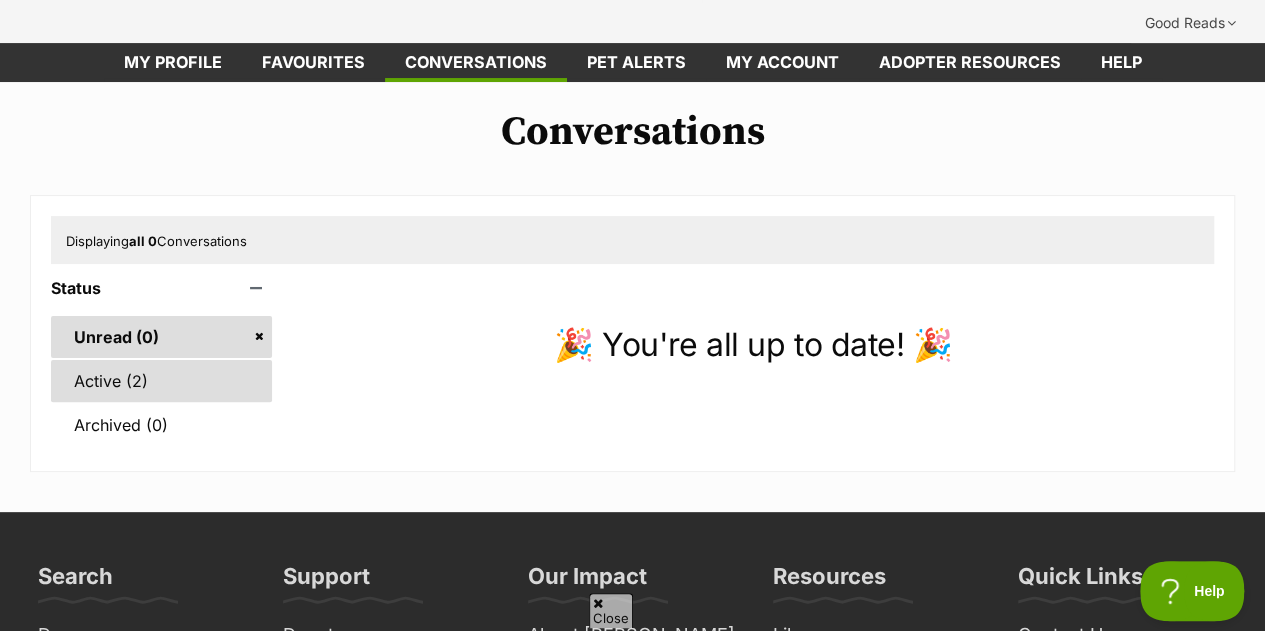 click on "Active (2)" at bounding box center [161, 381] 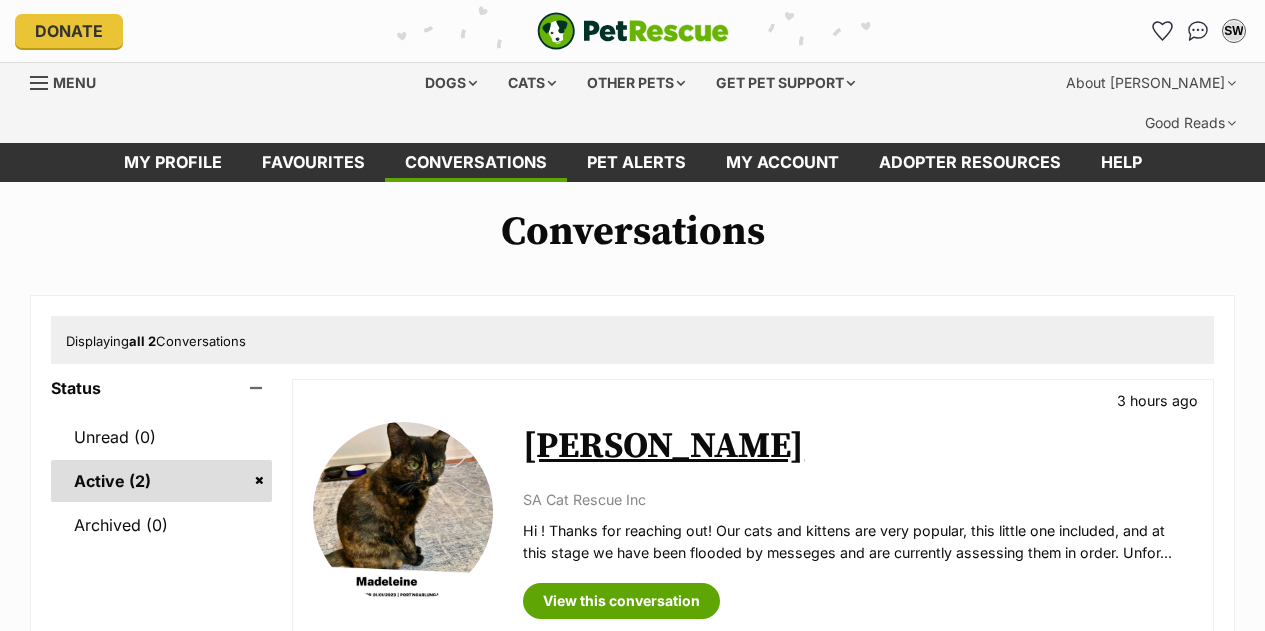 scroll, scrollTop: 0, scrollLeft: 0, axis: both 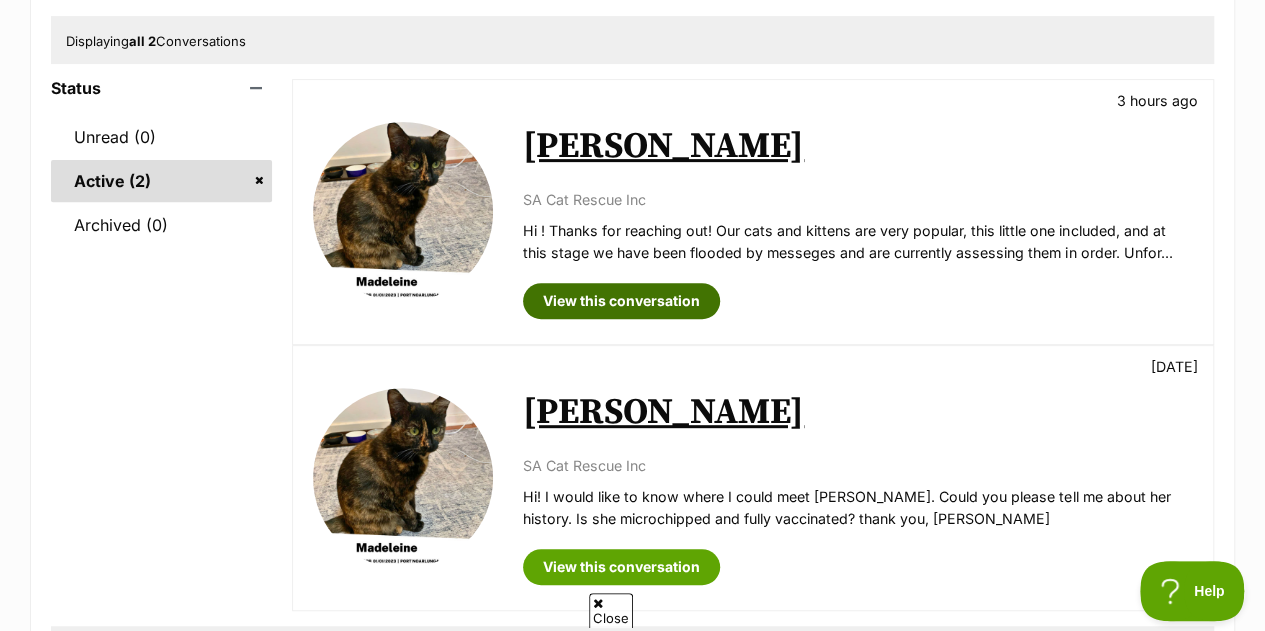 click on "View this conversation" at bounding box center [621, 301] 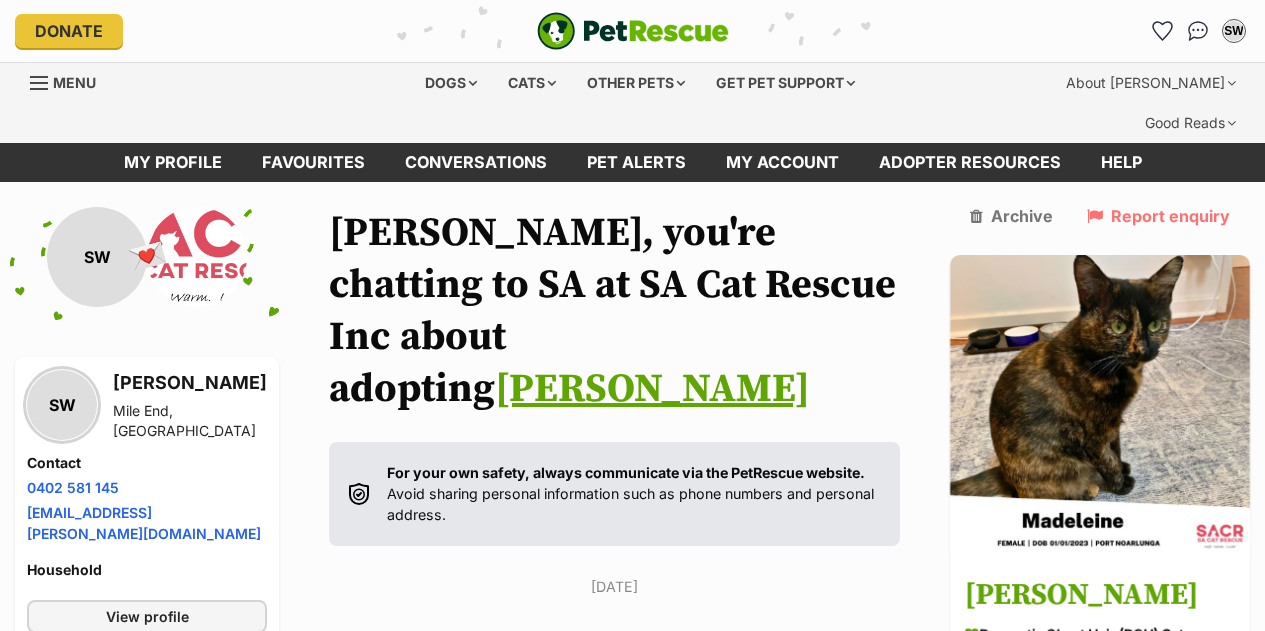 scroll, scrollTop: 0, scrollLeft: 0, axis: both 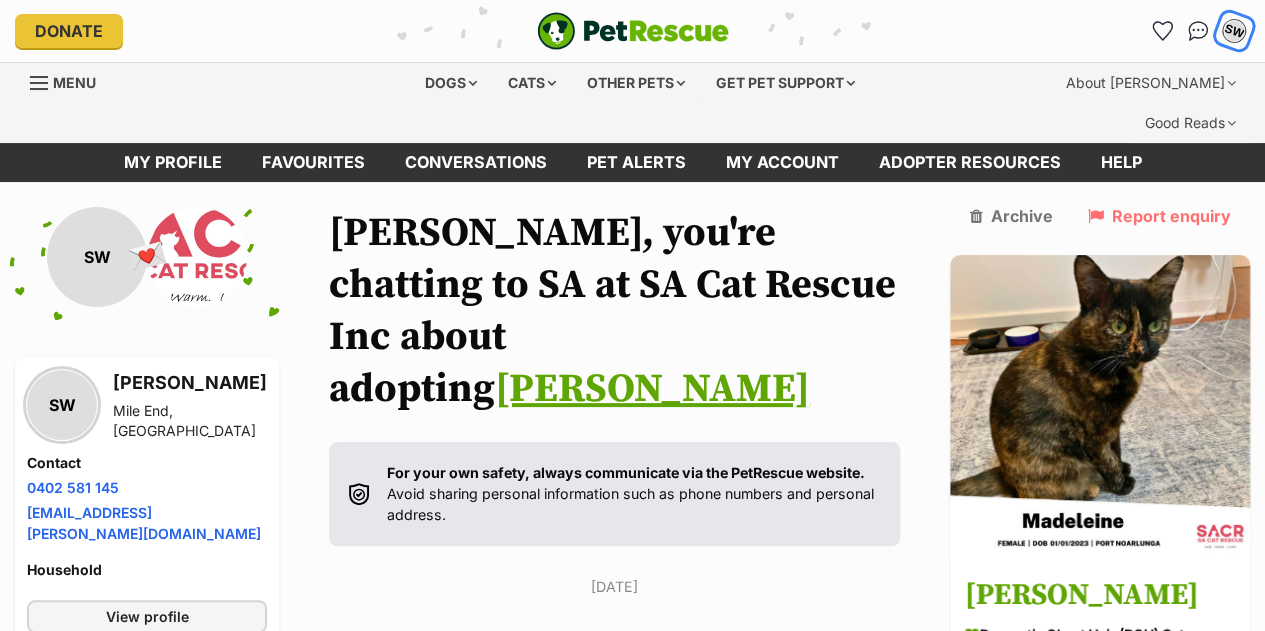 click on "SW" at bounding box center [1234, 31] 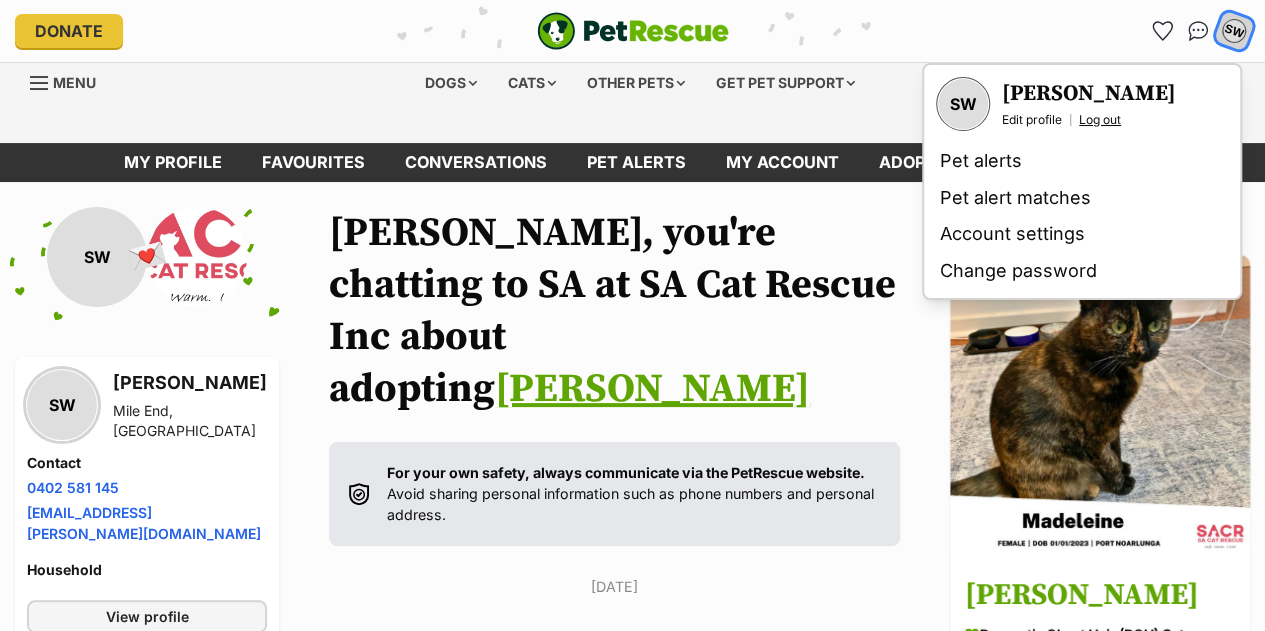 click on "Log out" at bounding box center (1100, 120) 